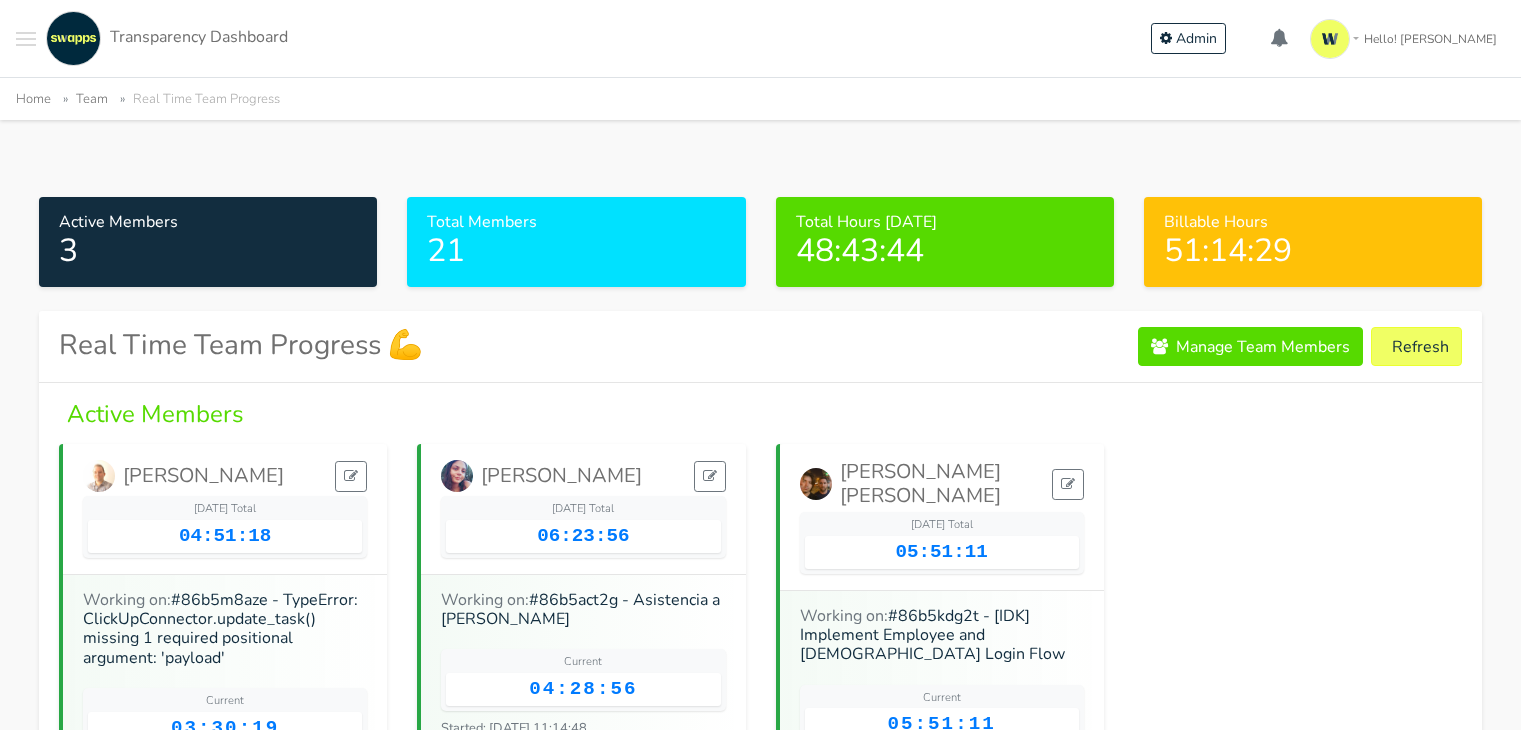 scroll, scrollTop: 200, scrollLeft: 0, axis: vertical 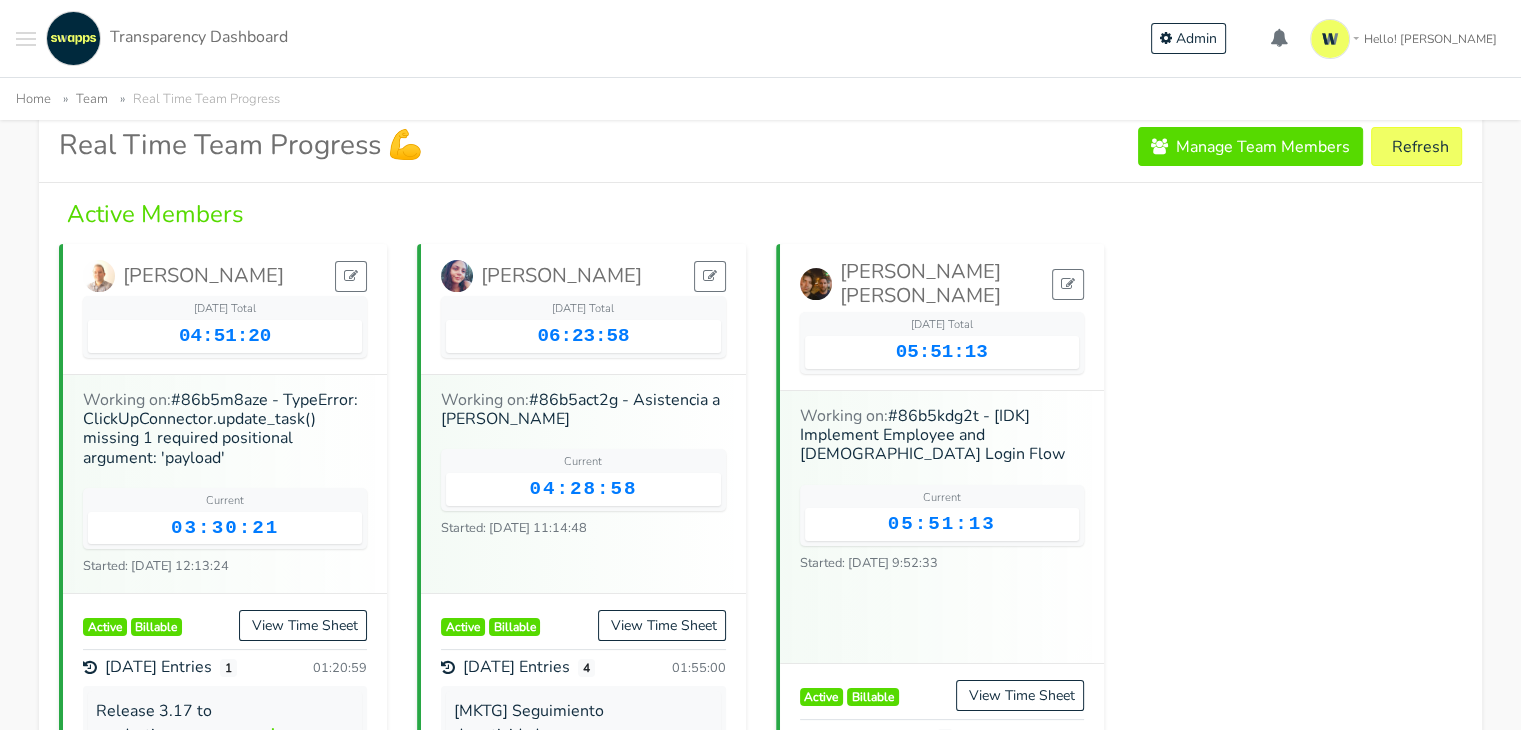 click at bounding box center [26, 38] 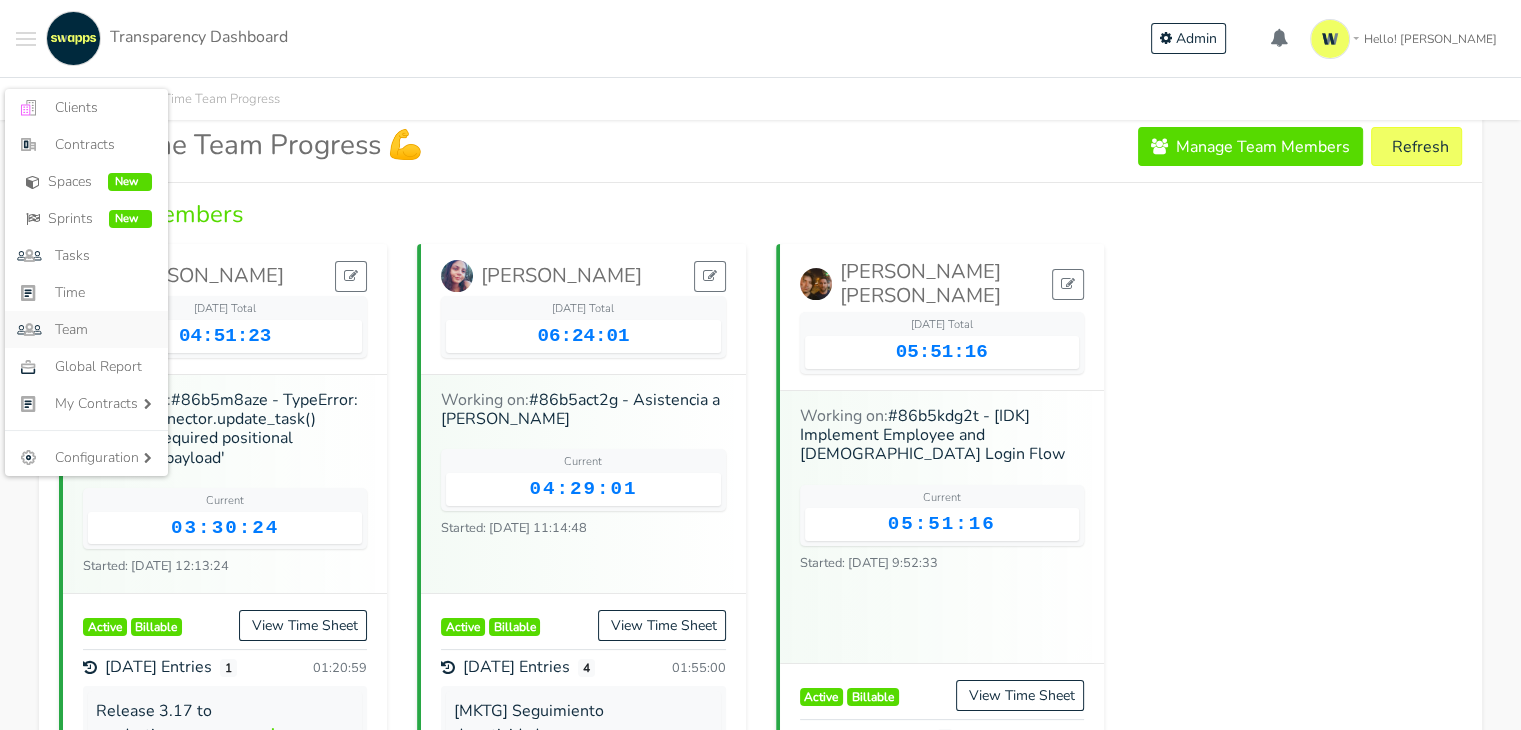 click on "Team" at bounding box center [103, 329] 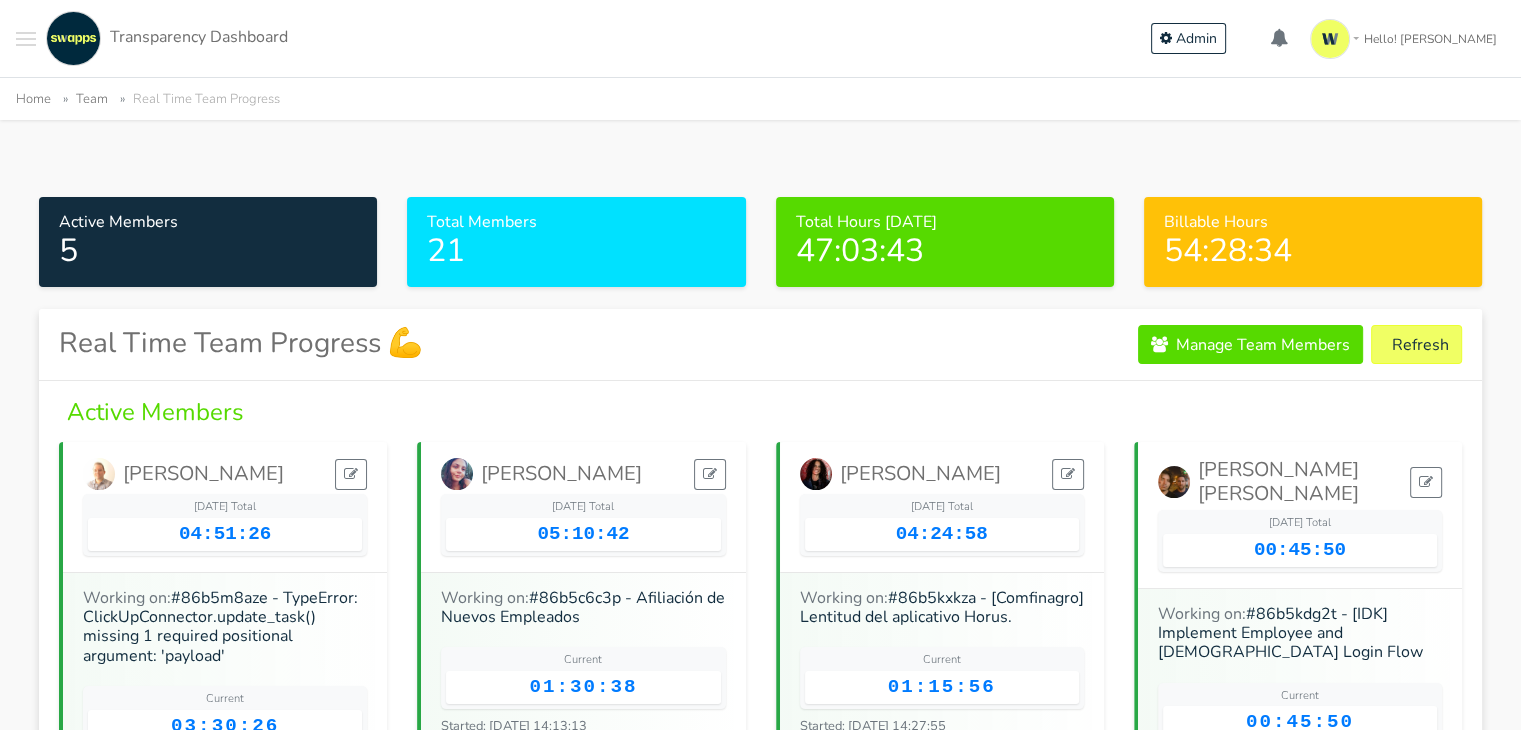scroll, scrollTop: 200, scrollLeft: 0, axis: vertical 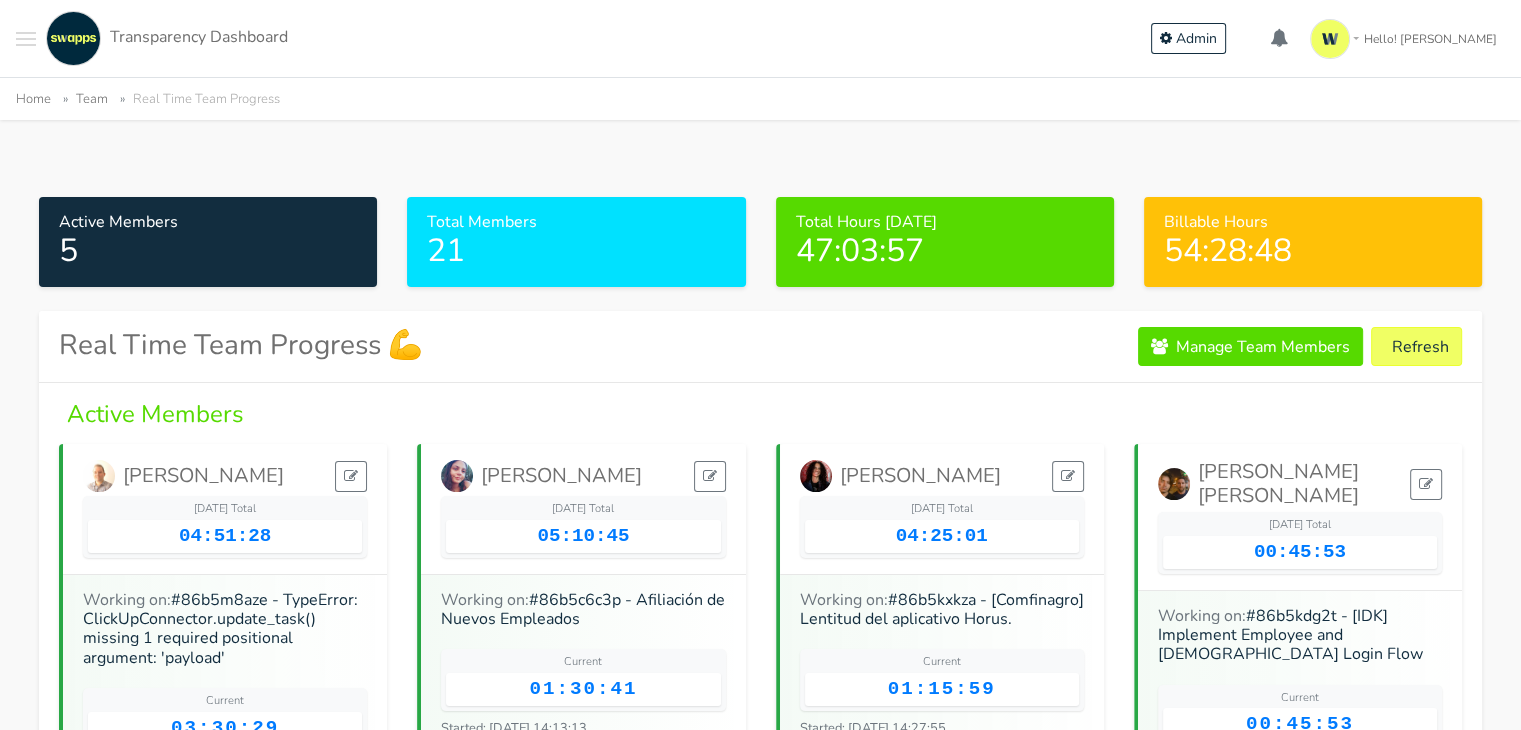 click at bounding box center (26, 38) 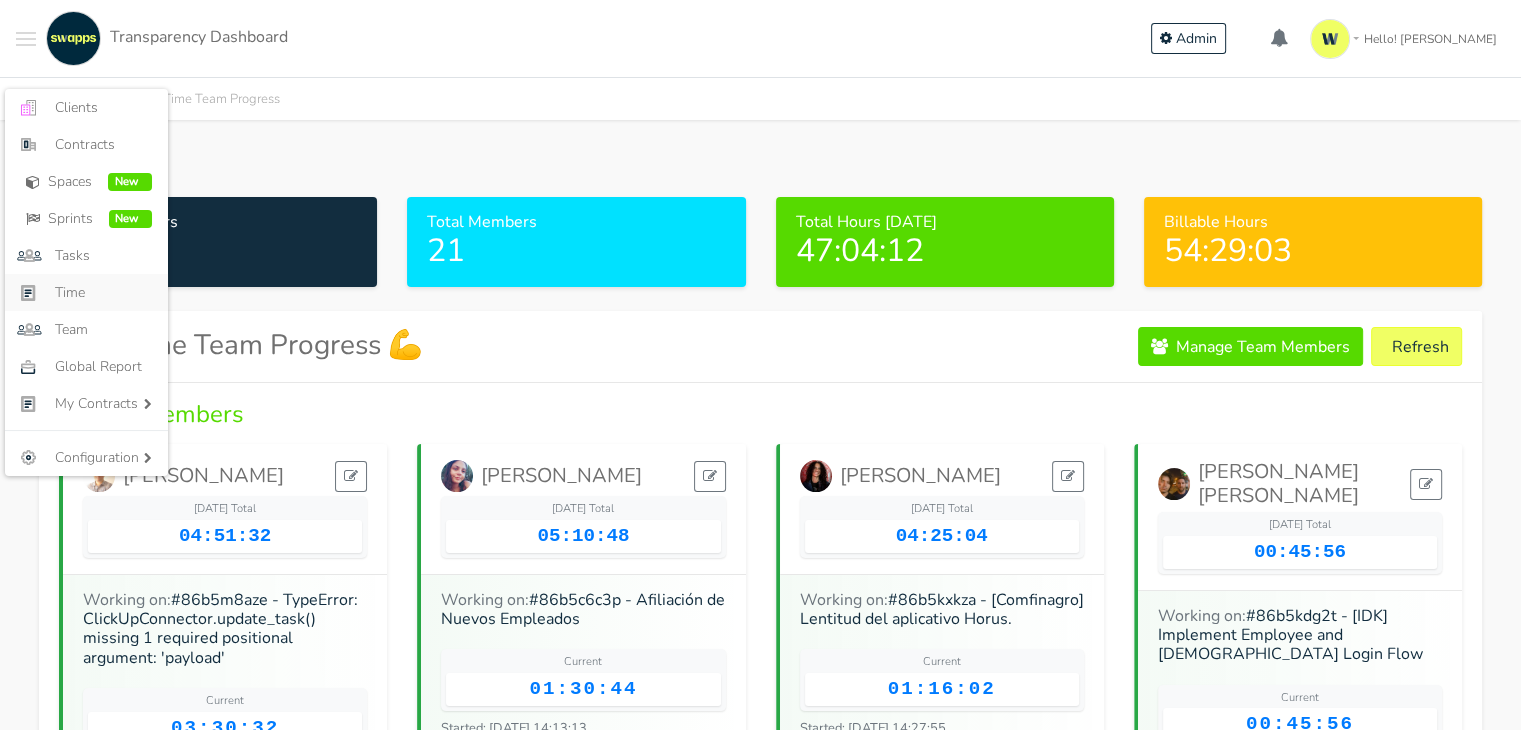 click on "Time" at bounding box center (103, 292) 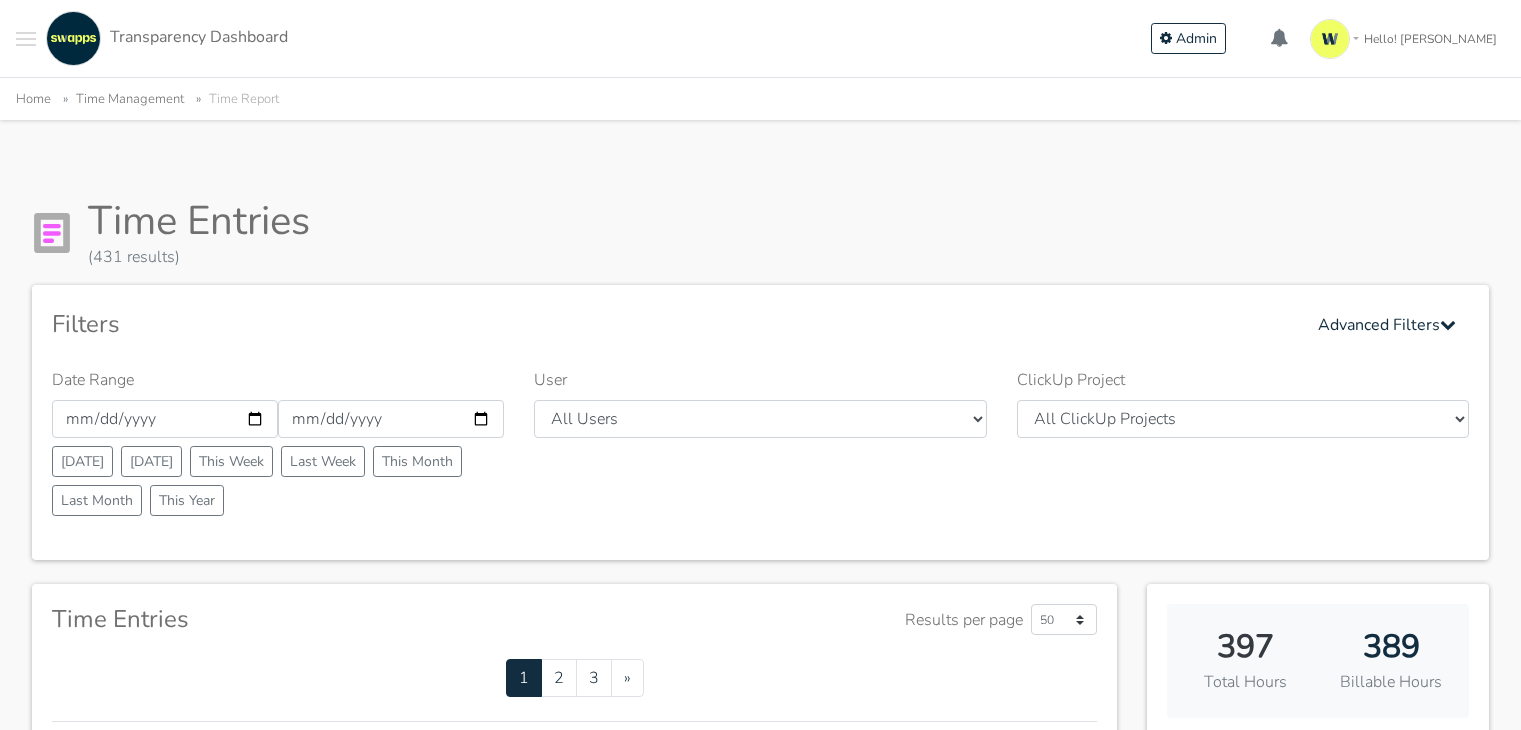 scroll, scrollTop: 0, scrollLeft: 0, axis: both 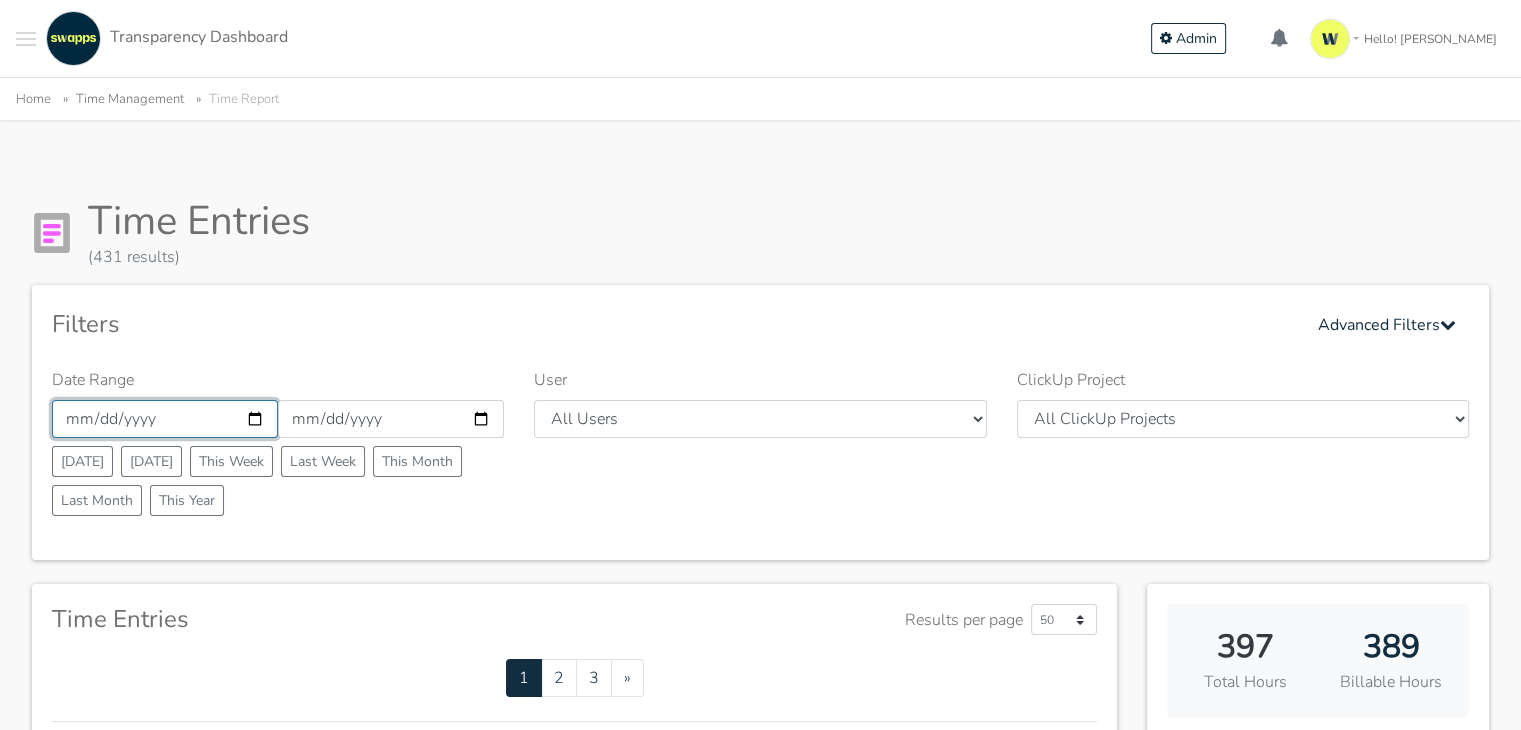 click on "2025-07-01" at bounding box center [165, 419] 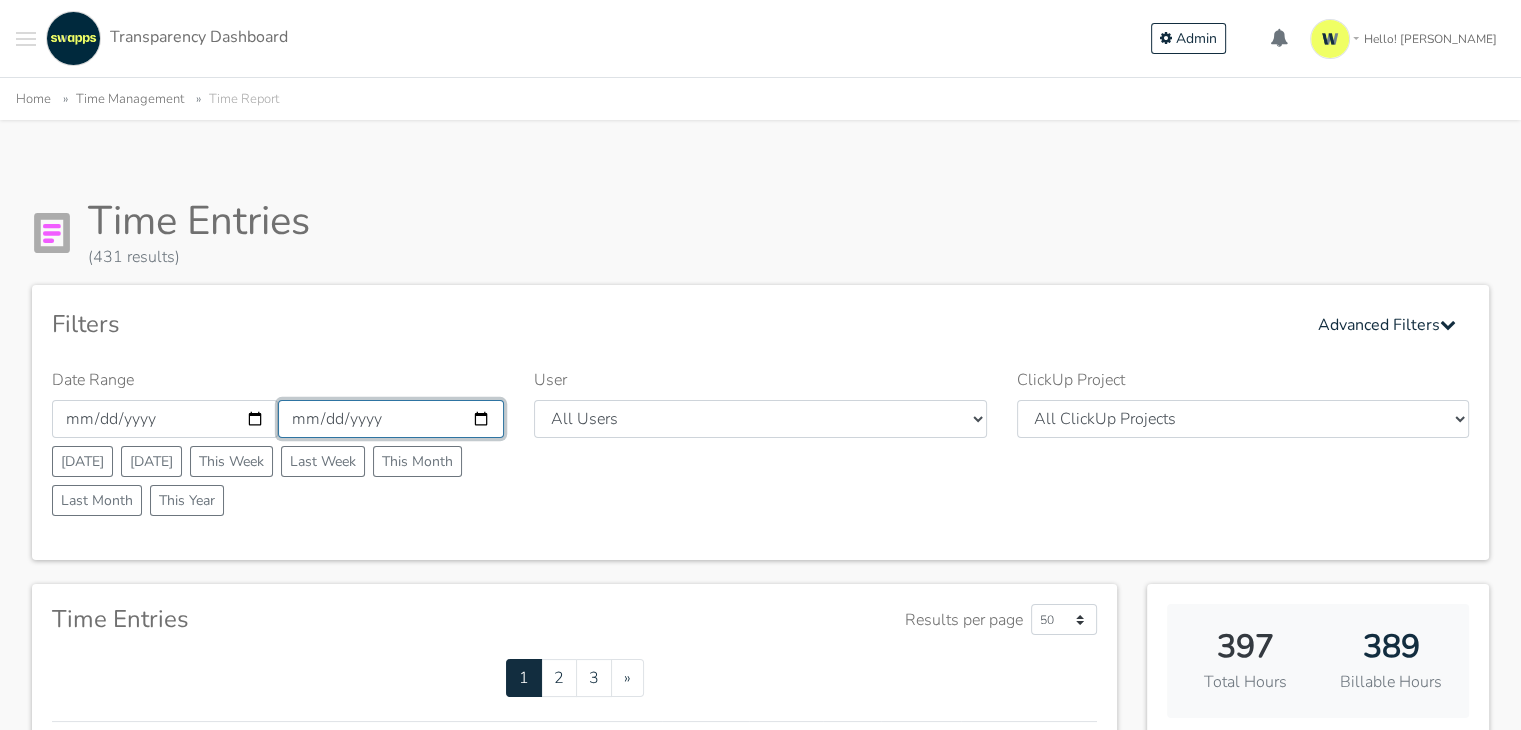 click on "2025-07-31" at bounding box center [391, 419] 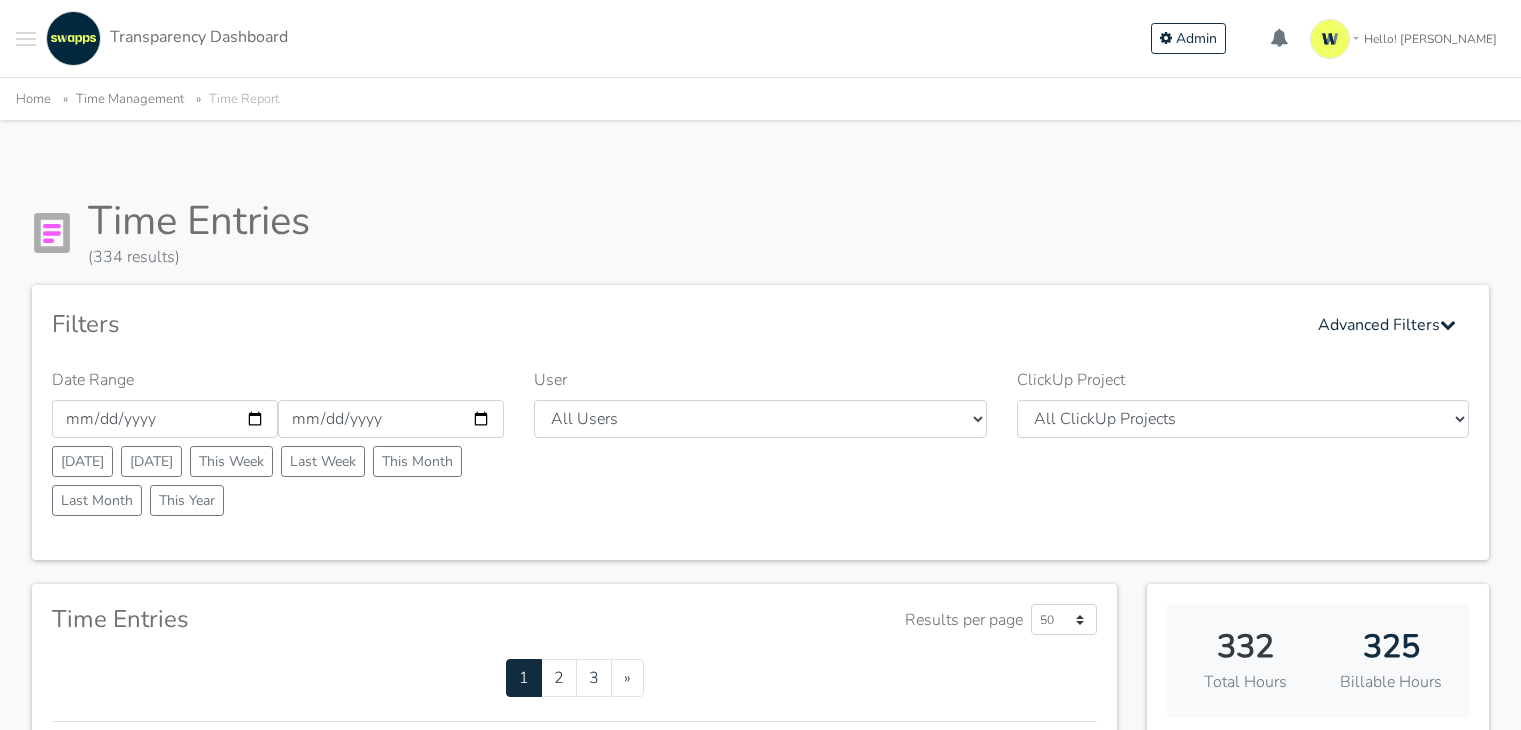 click on "2025-07-31" at bounding box center [391, 419] 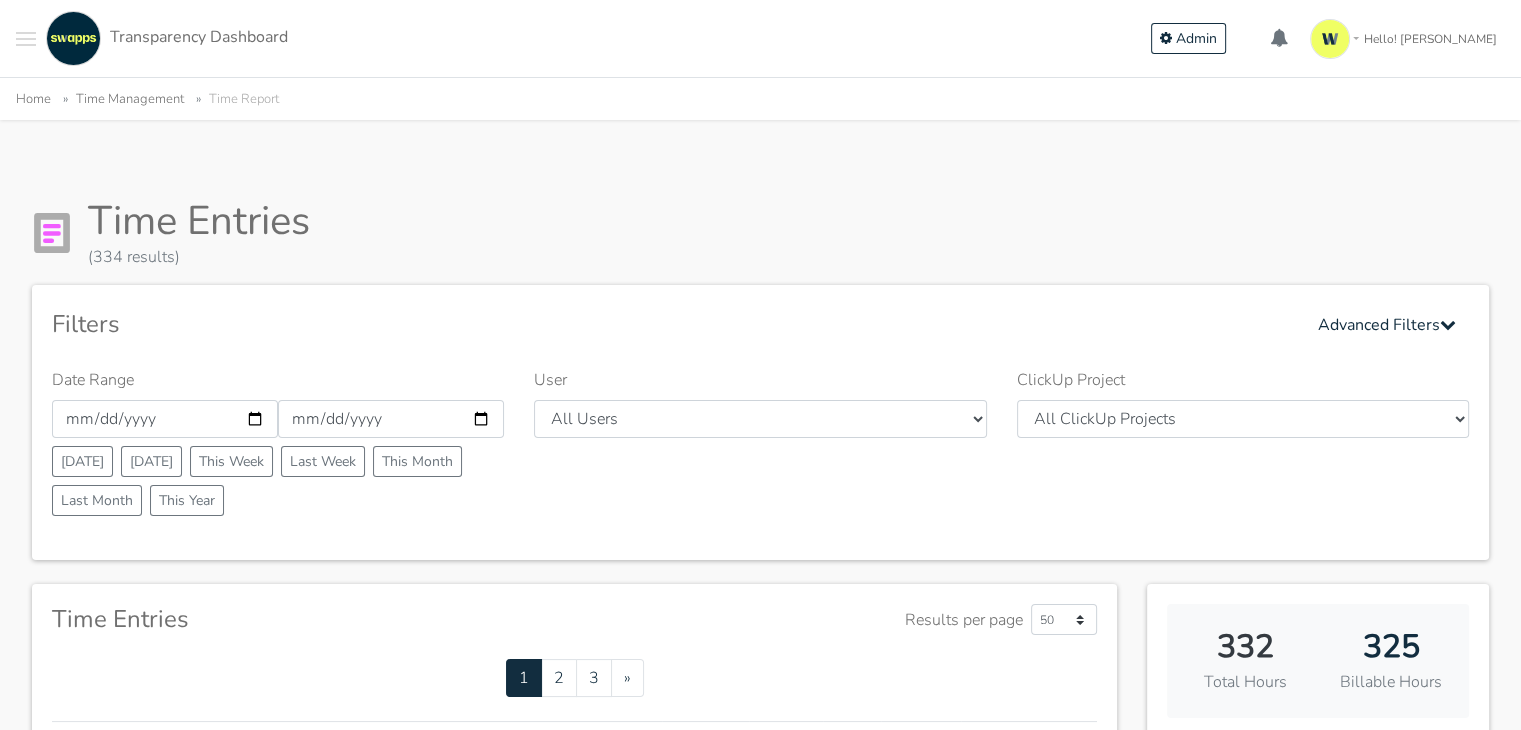 scroll, scrollTop: 0, scrollLeft: 0, axis: both 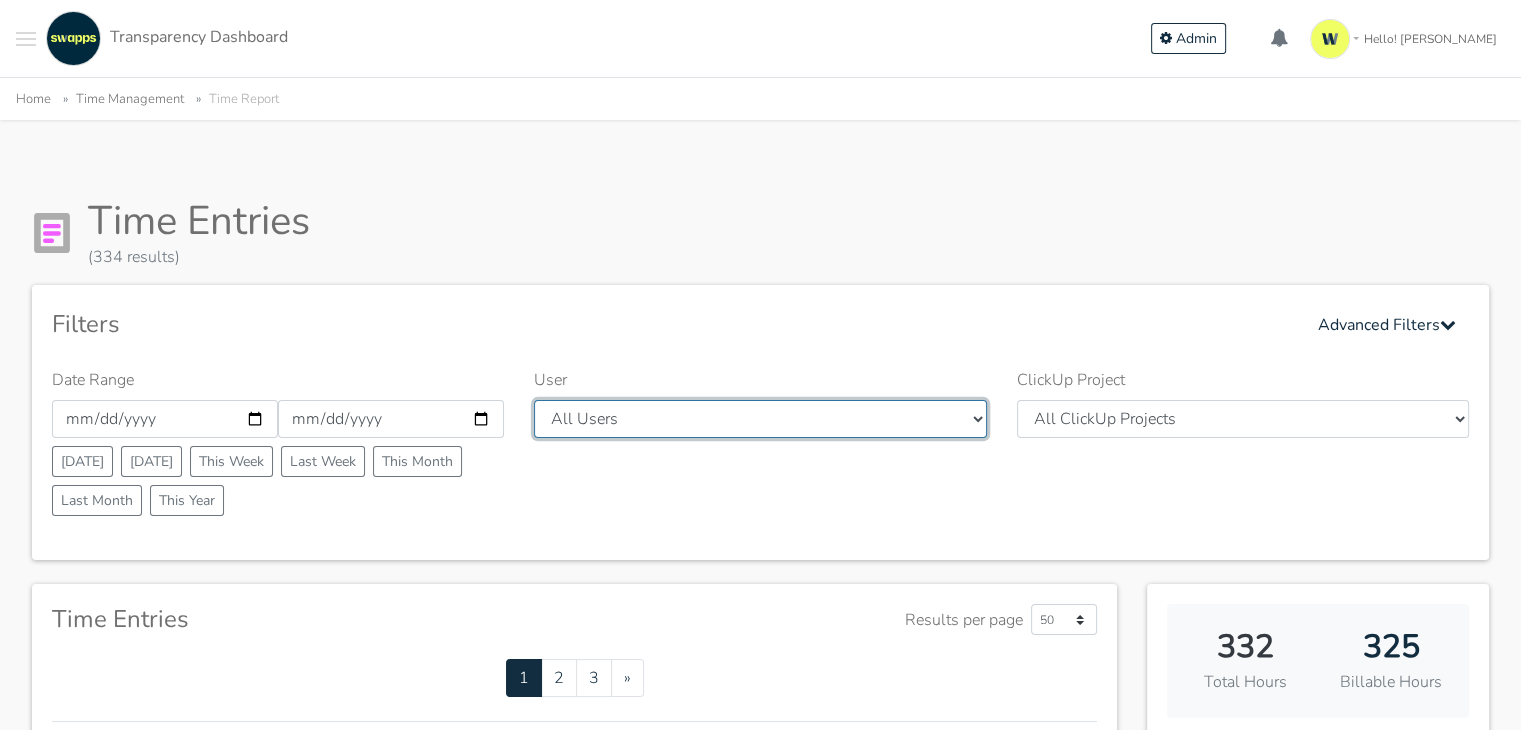 click on "All Users
Carlos
Andres
Cristian
Mateo
Ruth
Hector
Angie
Iván
José
Erika
Diego" at bounding box center (760, 419) 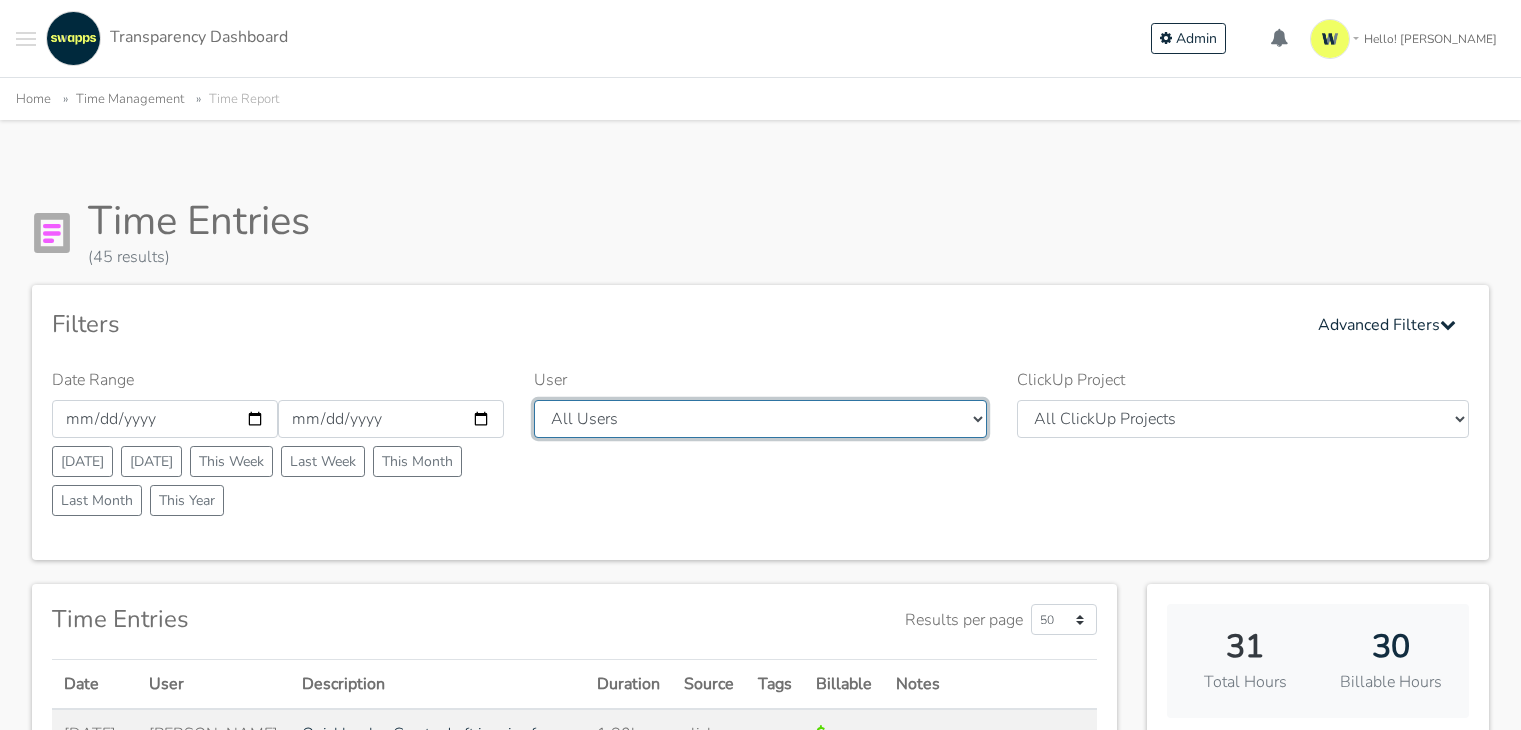 click on "All Users
Carlos
Andres
Cristian
Mateo
Ruth
Hector
Angie
Iván
José
Erika
Diego" at bounding box center (760, 419) 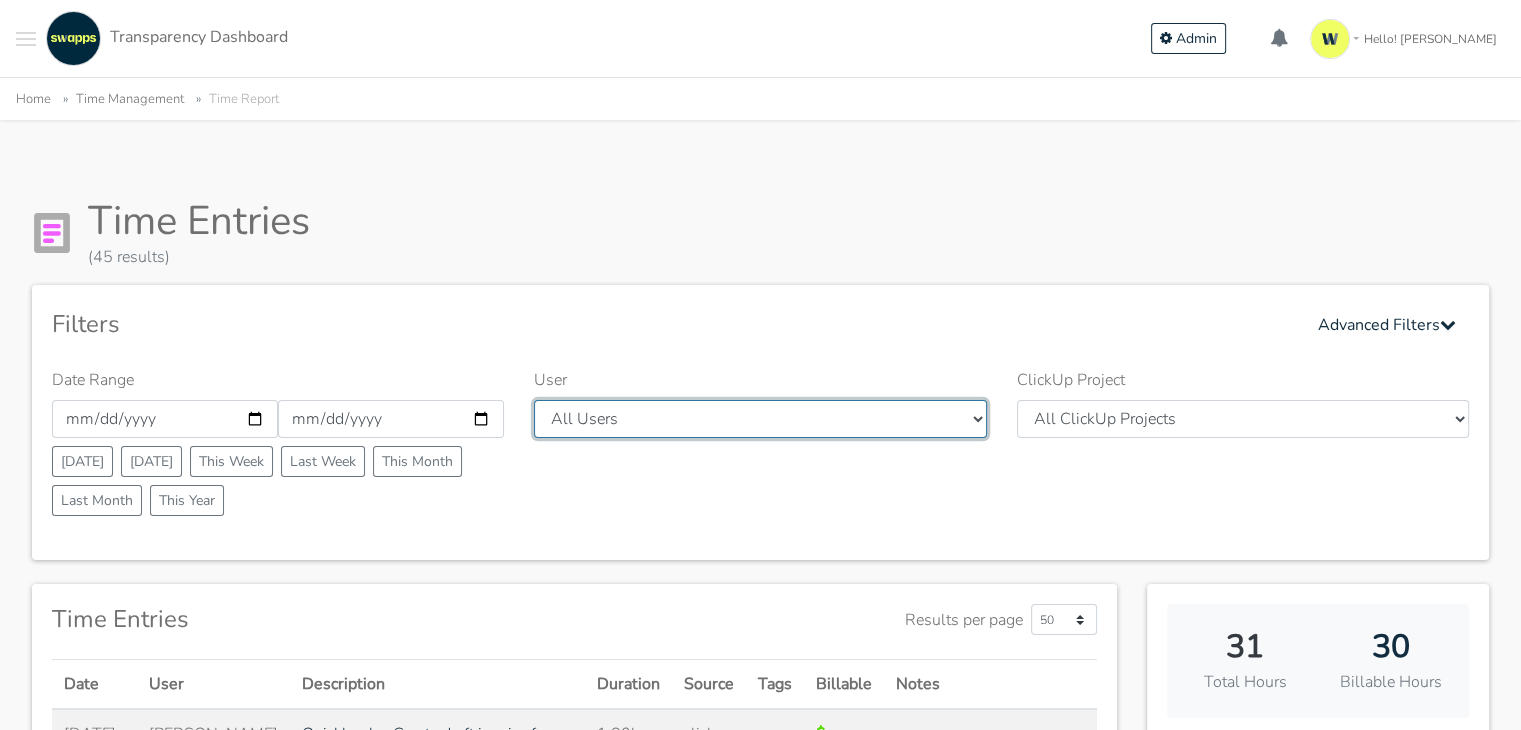 scroll, scrollTop: 0, scrollLeft: 0, axis: both 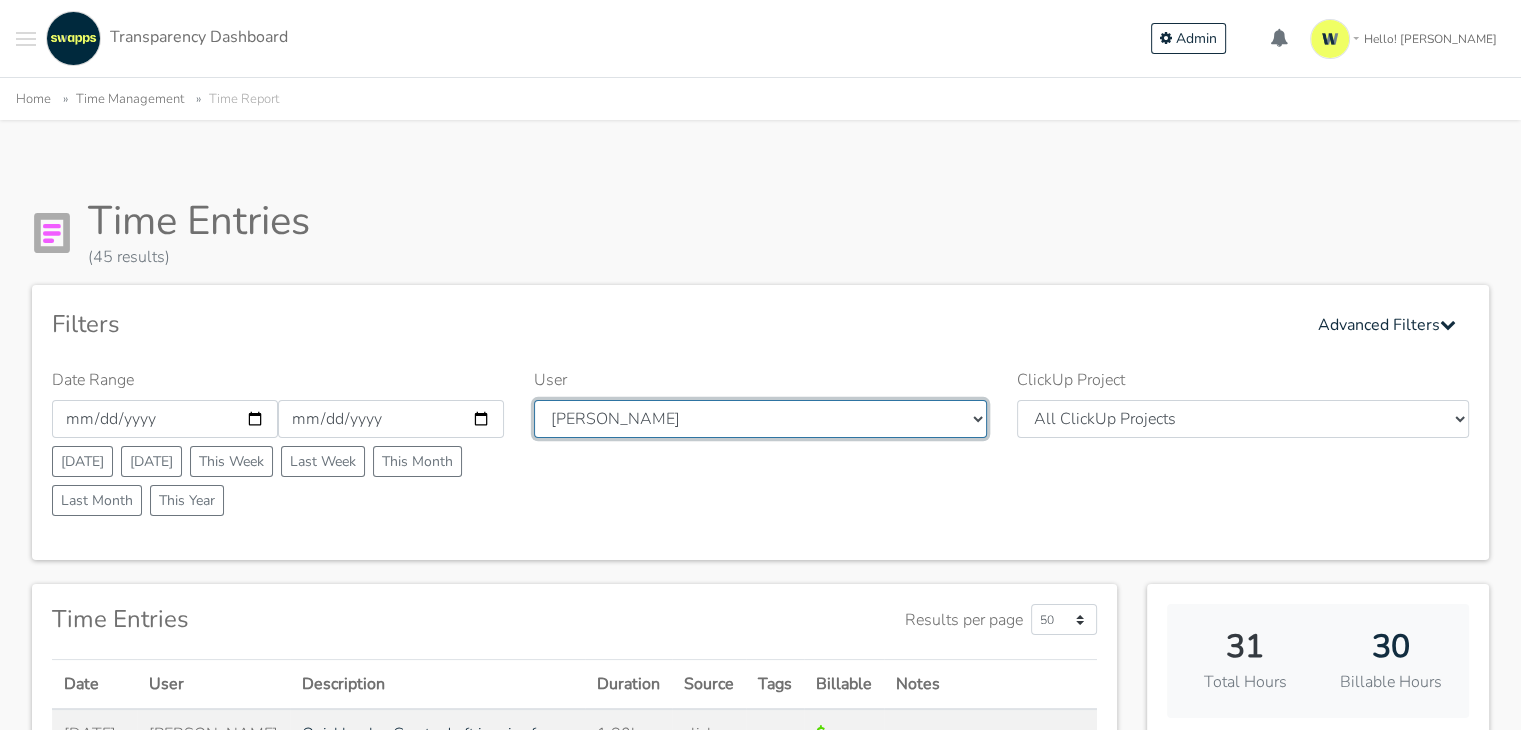 click on "All Users
Carlos
Andres
Cristian
Mateo
Ruth
Hector
Angie
Iván
José
Erika
Diego" at bounding box center [760, 419] 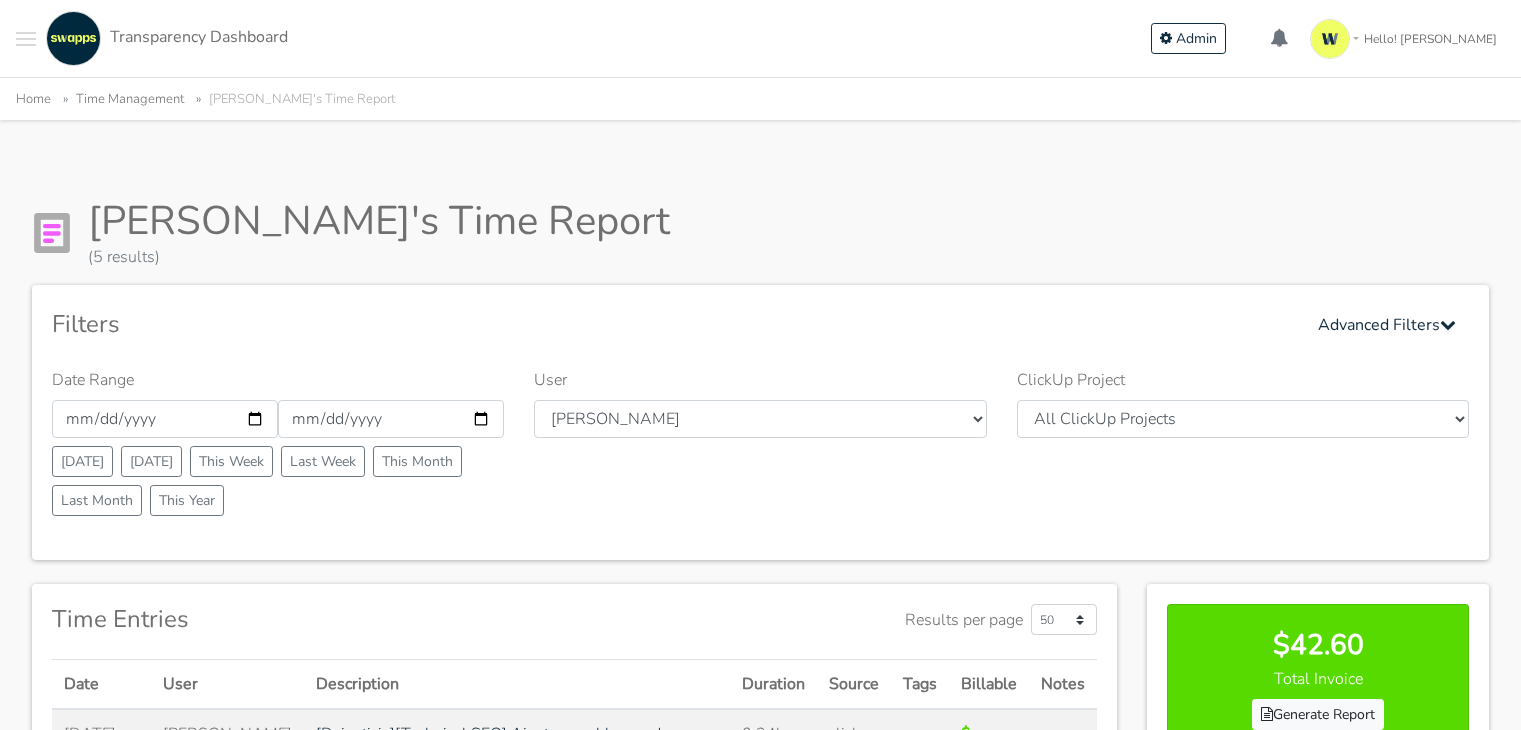 scroll, scrollTop: 0, scrollLeft: 0, axis: both 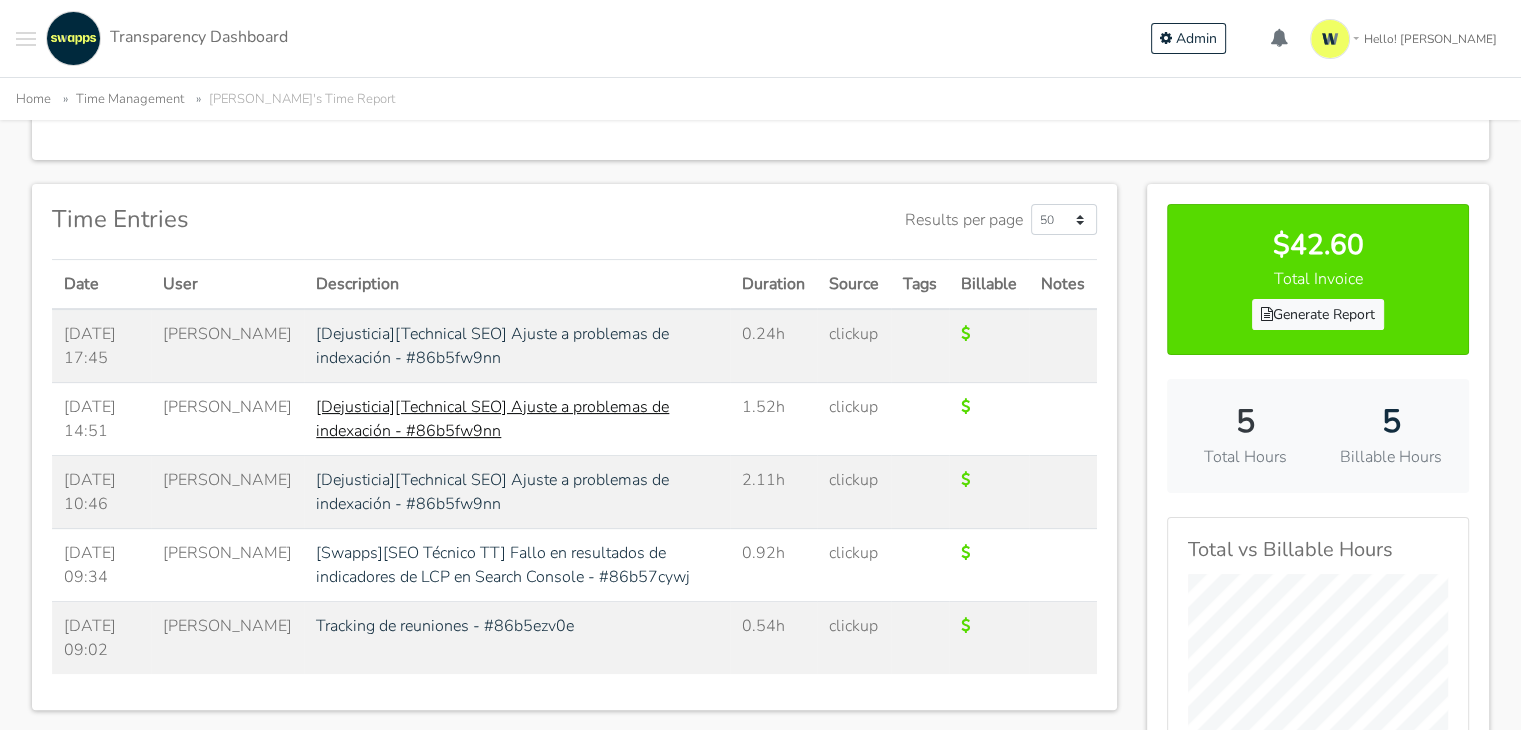click on "[Dejusticia][Technical SEO] Ajuste a problemas de indexación - #86b5fw9nn" at bounding box center [492, 419] 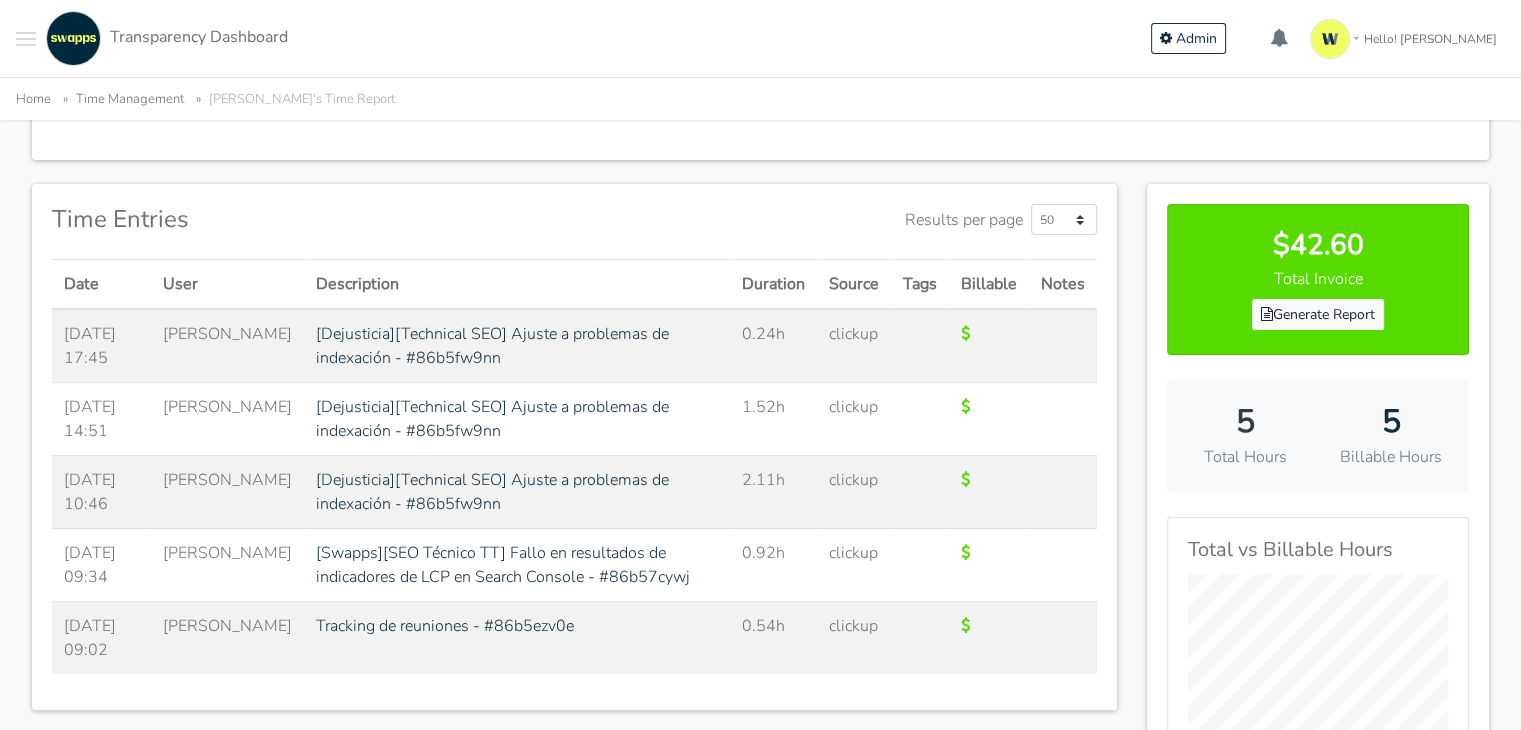 scroll, scrollTop: 100, scrollLeft: 0, axis: vertical 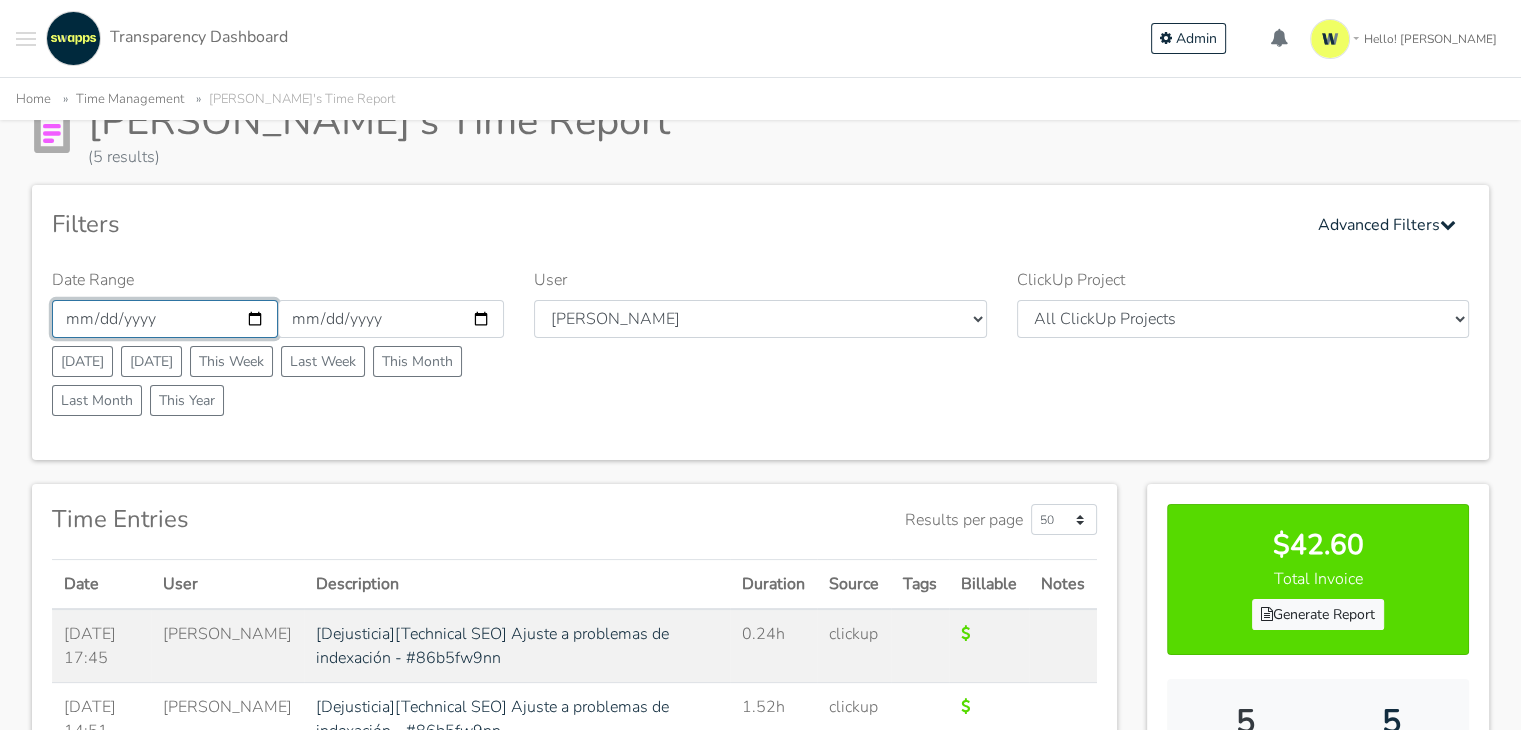 click on "[DATE]" at bounding box center [165, 319] 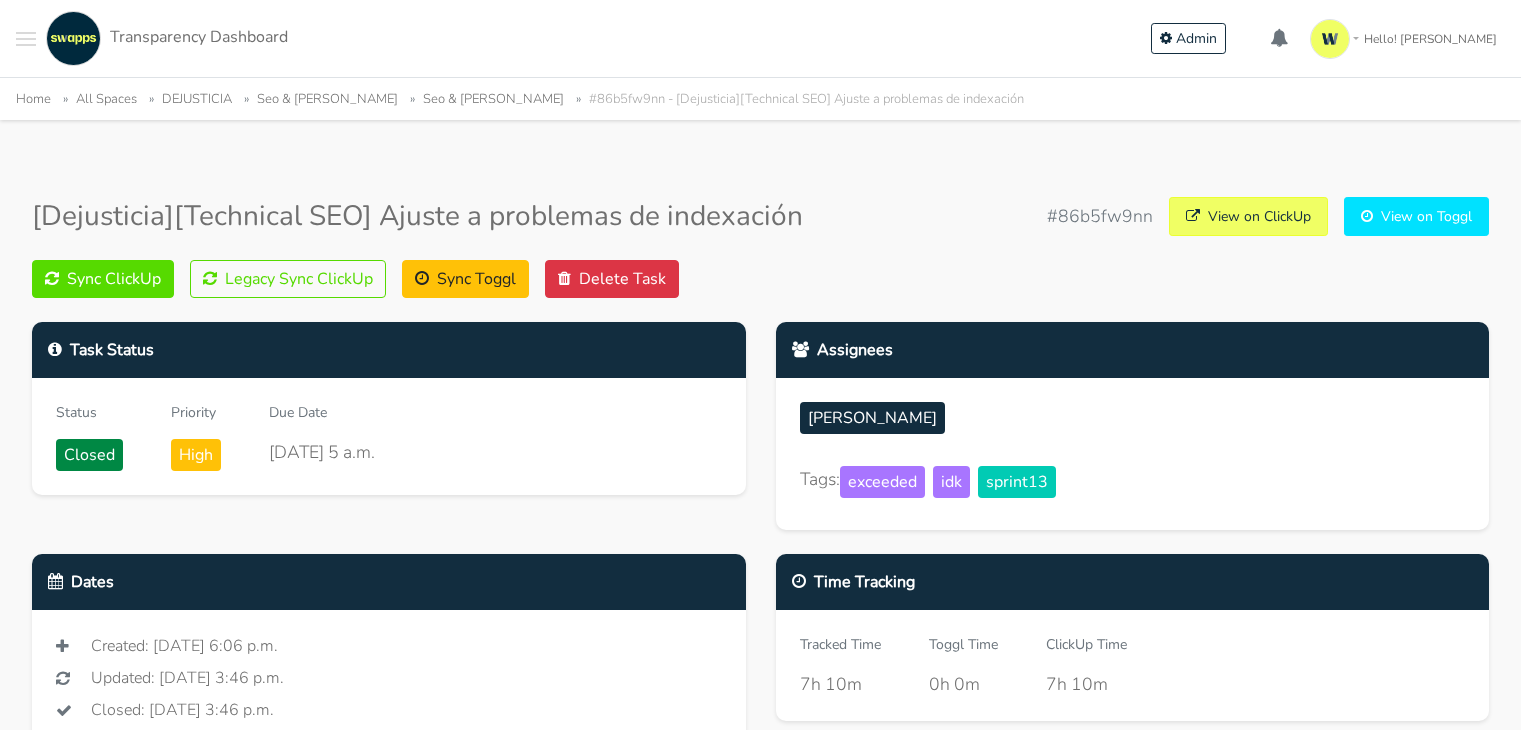 scroll, scrollTop: 0, scrollLeft: 0, axis: both 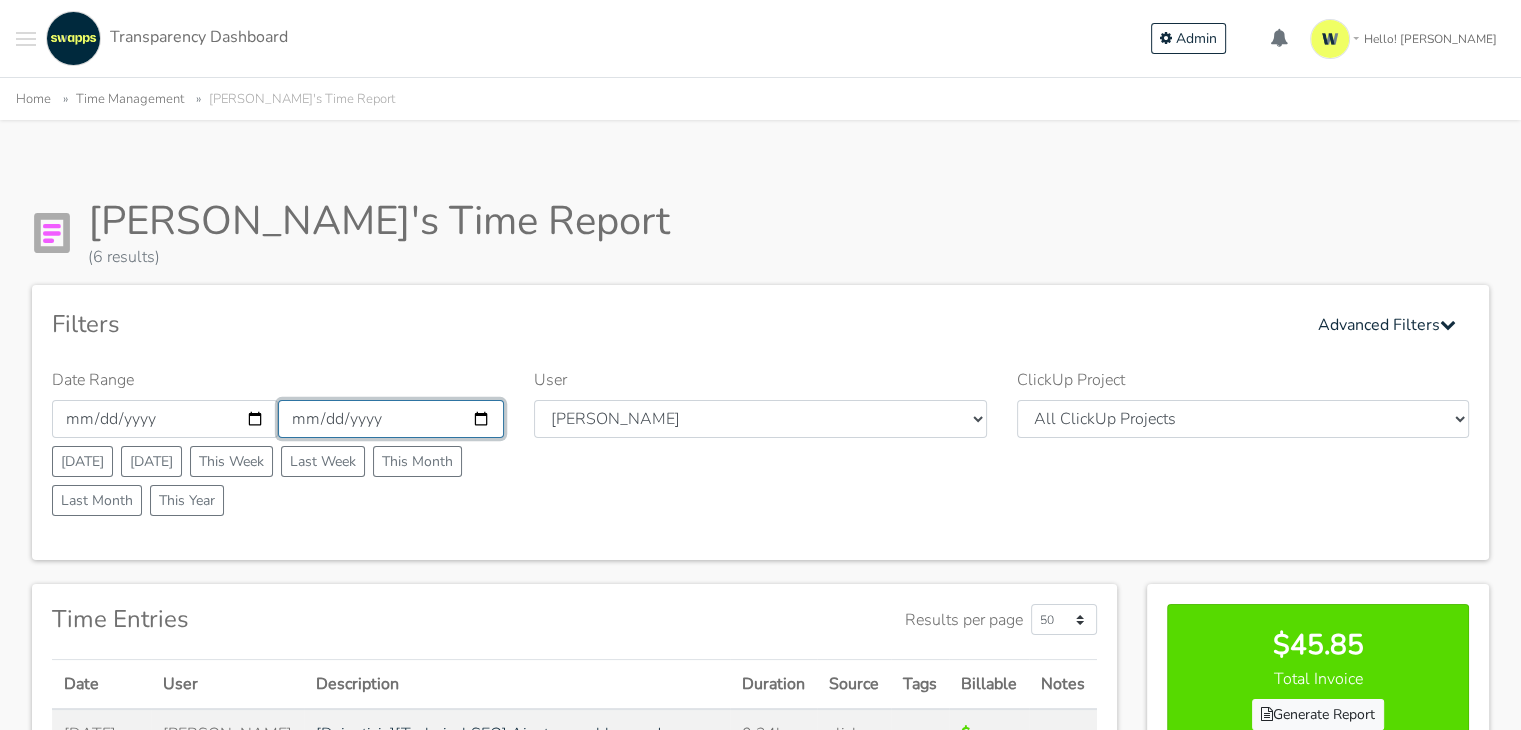 click on "2025-07-02" at bounding box center (391, 419) 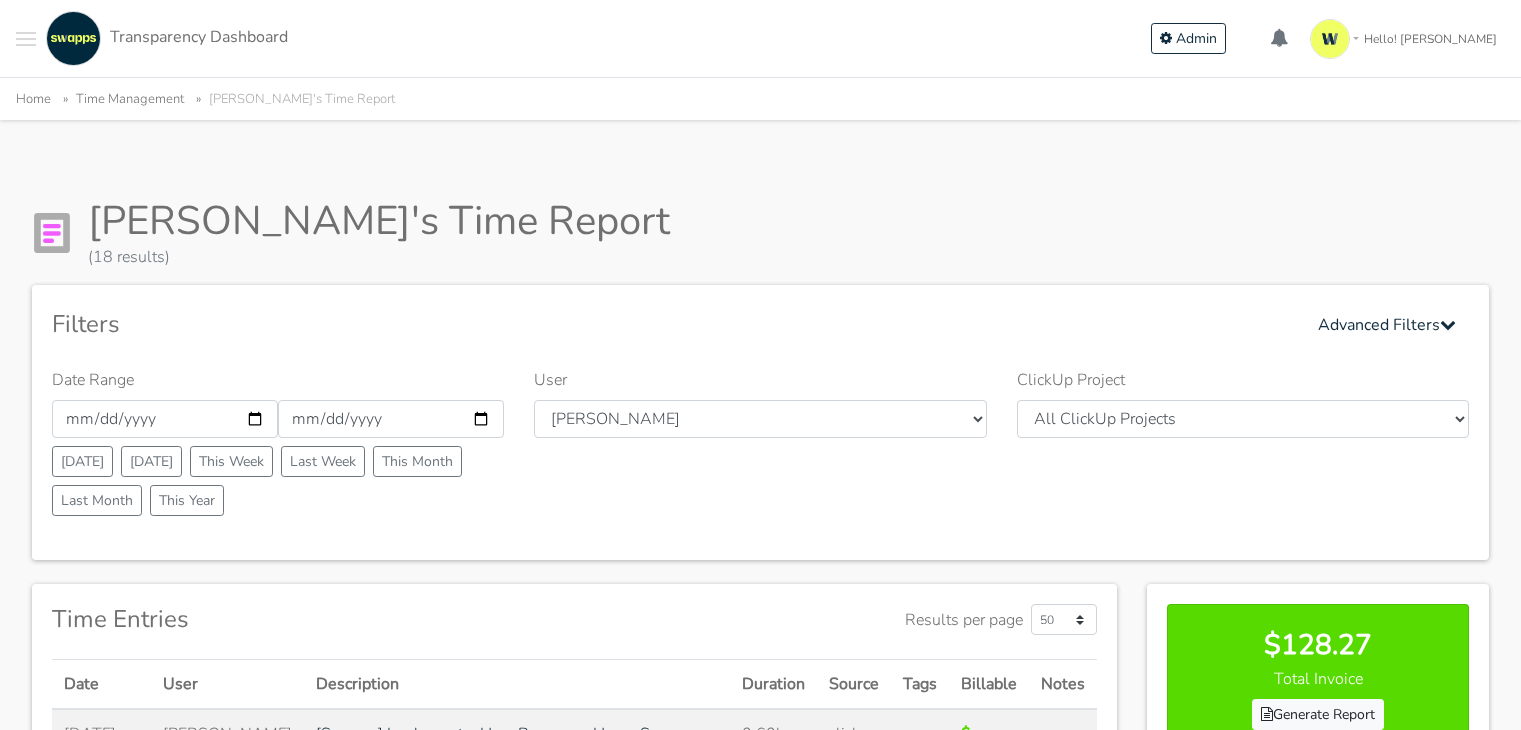 scroll, scrollTop: 0, scrollLeft: 0, axis: both 